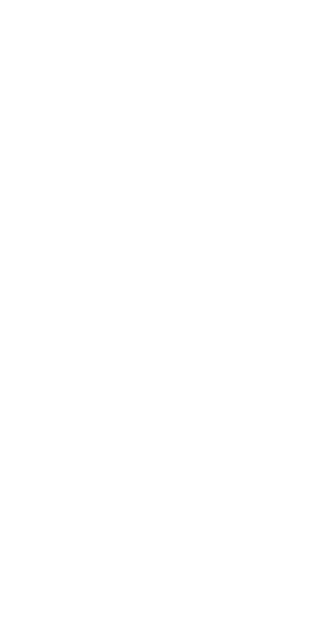 scroll, scrollTop: 0, scrollLeft: 0, axis: both 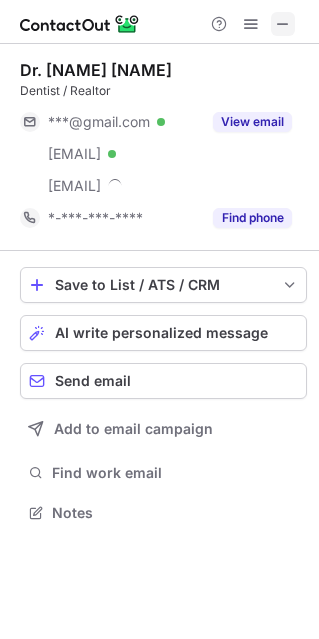 click at bounding box center (283, 24) 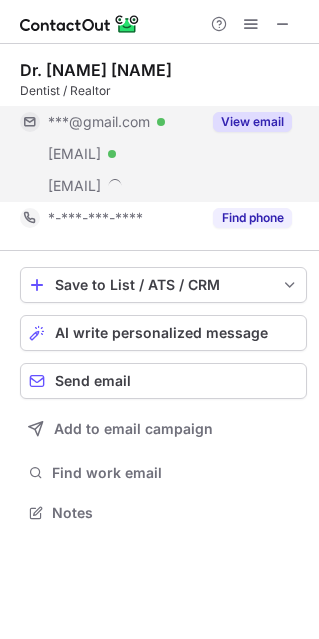 click on "View email" at bounding box center [252, 122] 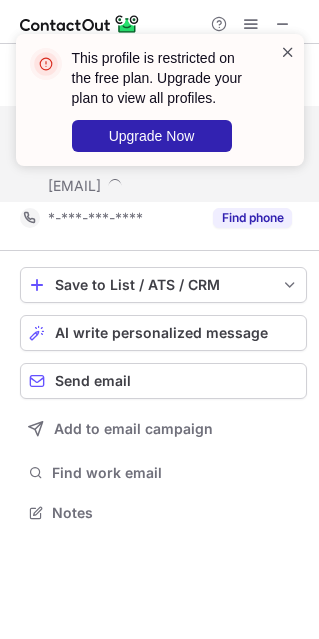 click at bounding box center [288, 52] 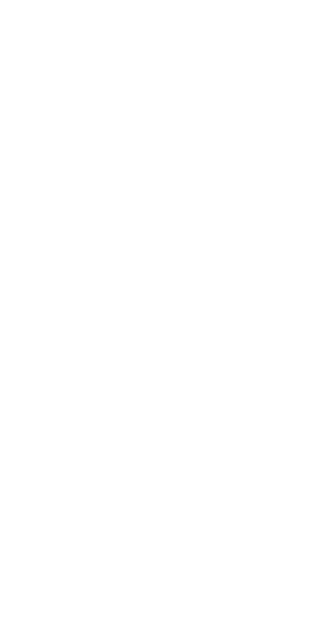 scroll, scrollTop: 0, scrollLeft: 0, axis: both 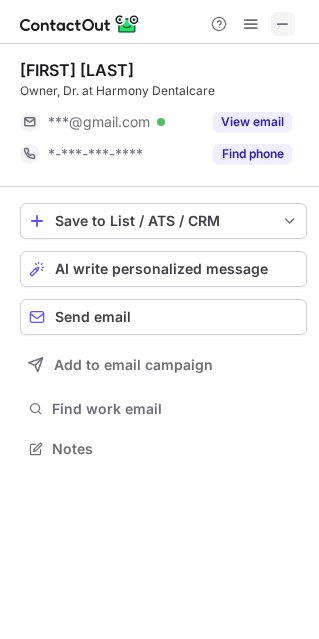 click at bounding box center (283, 24) 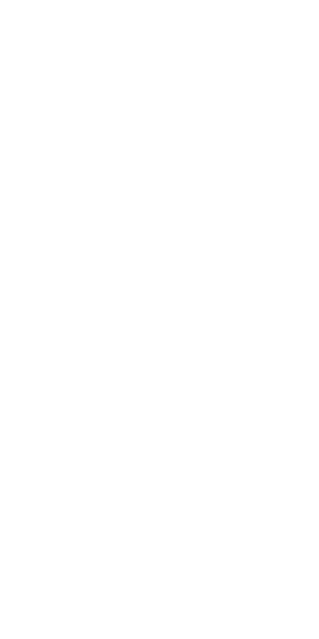 scroll, scrollTop: 0, scrollLeft: 0, axis: both 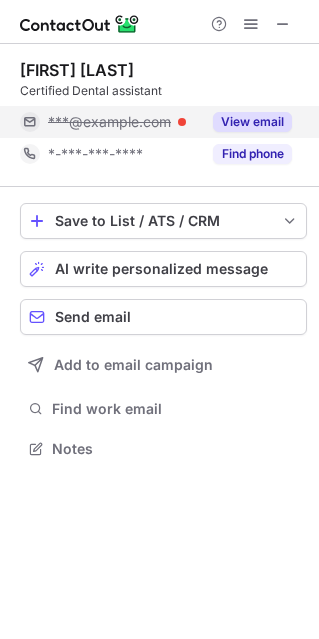 click on "View email" at bounding box center [252, 122] 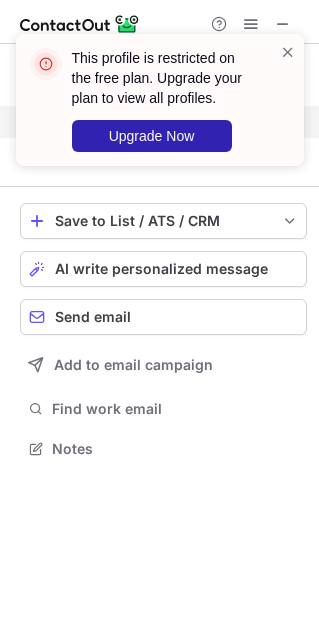 click on "This profile is restricted on the free plan. Upgrade your plan to view all profiles. Upgrade Now" at bounding box center (160, 100) 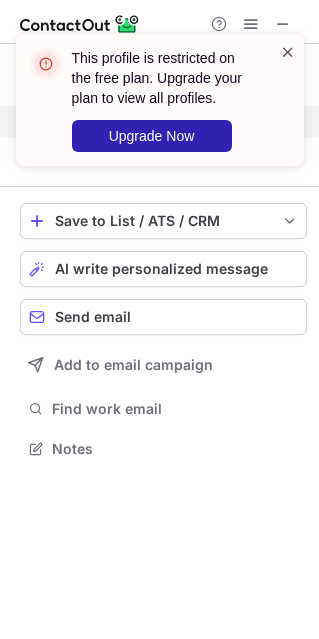 click at bounding box center [288, 52] 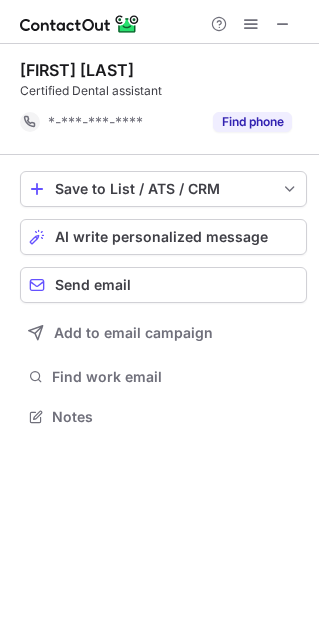 scroll, scrollTop: 402, scrollLeft: 319, axis: both 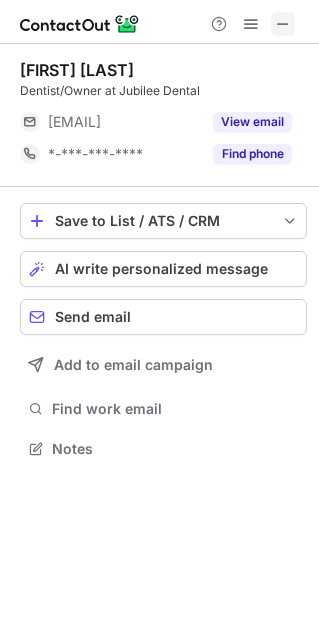 click at bounding box center (283, 24) 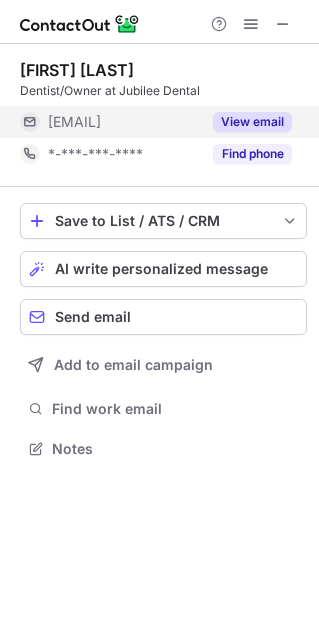 click on "View email" at bounding box center (252, 122) 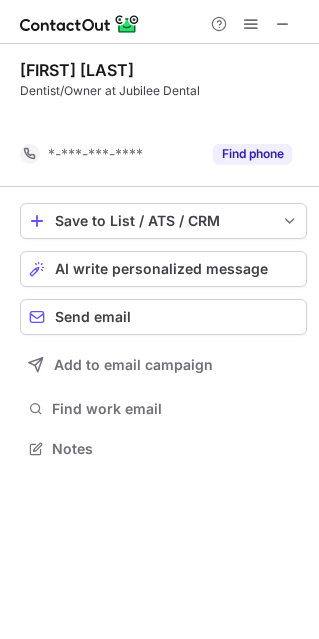scroll, scrollTop: 402, scrollLeft: 319, axis: both 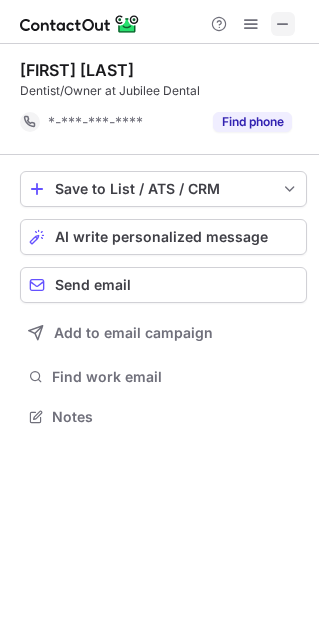 click at bounding box center (283, 24) 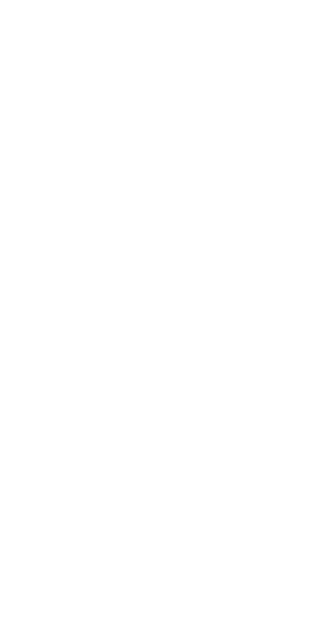 scroll, scrollTop: 0, scrollLeft: 0, axis: both 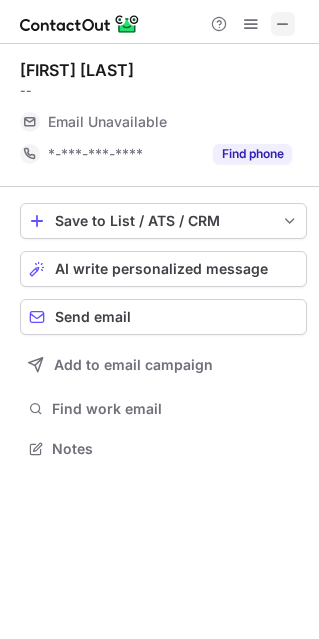 click at bounding box center [283, 24] 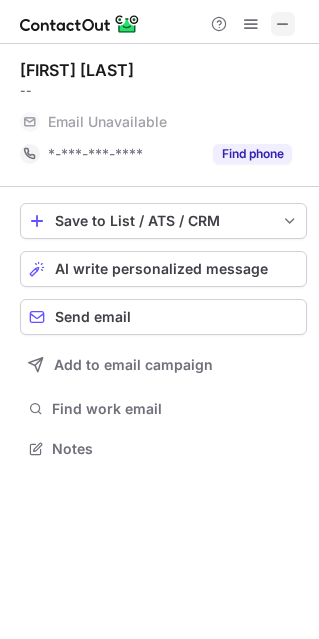 type 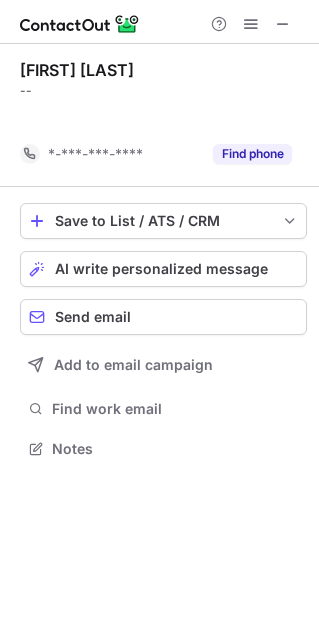 scroll, scrollTop: 402, scrollLeft: 319, axis: both 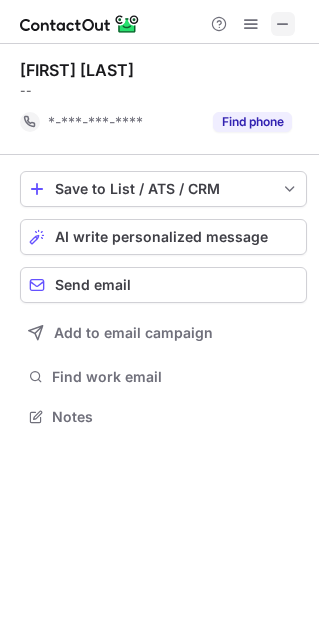 click at bounding box center (283, 24) 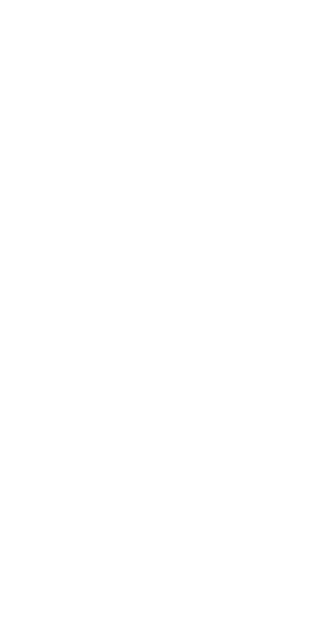 scroll, scrollTop: 0, scrollLeft: 0, axis: both 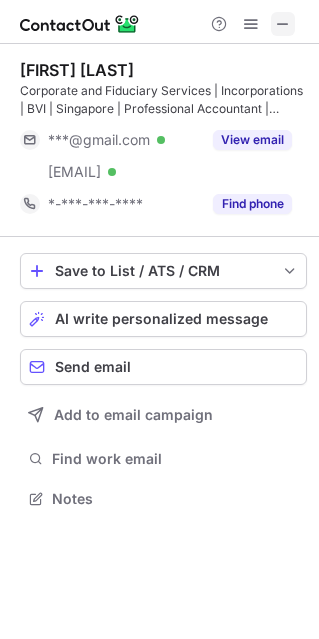 click at bounding box center (283, 24) 